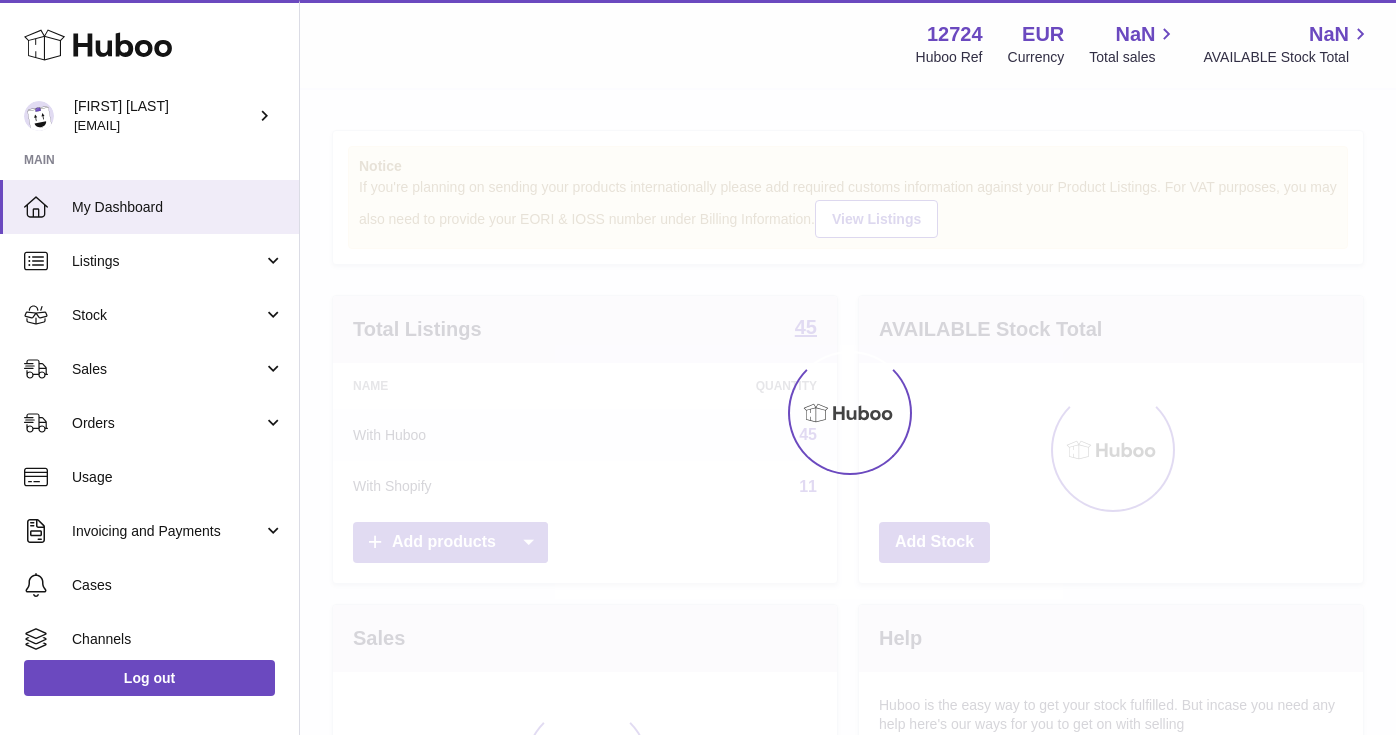 scroll, scrollTop: 0, scrollLeft: 0, axis: both 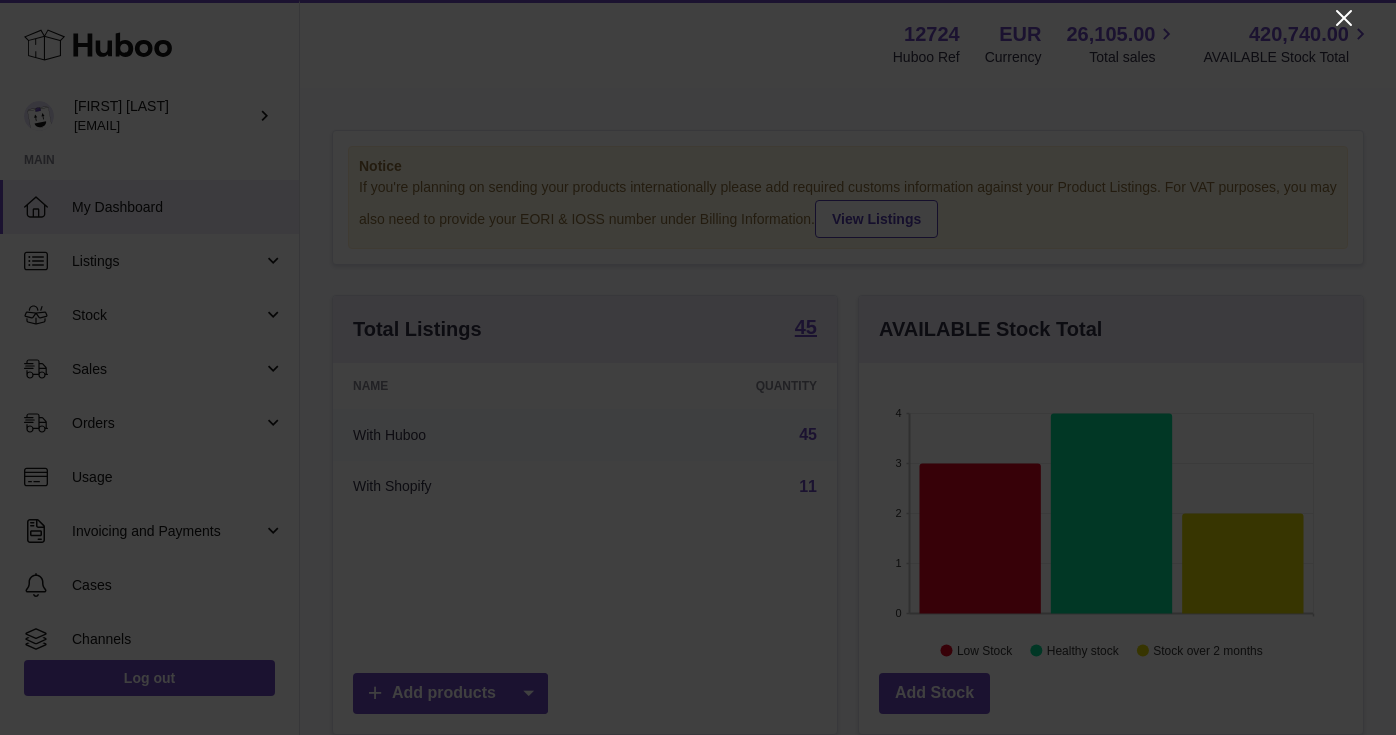 click 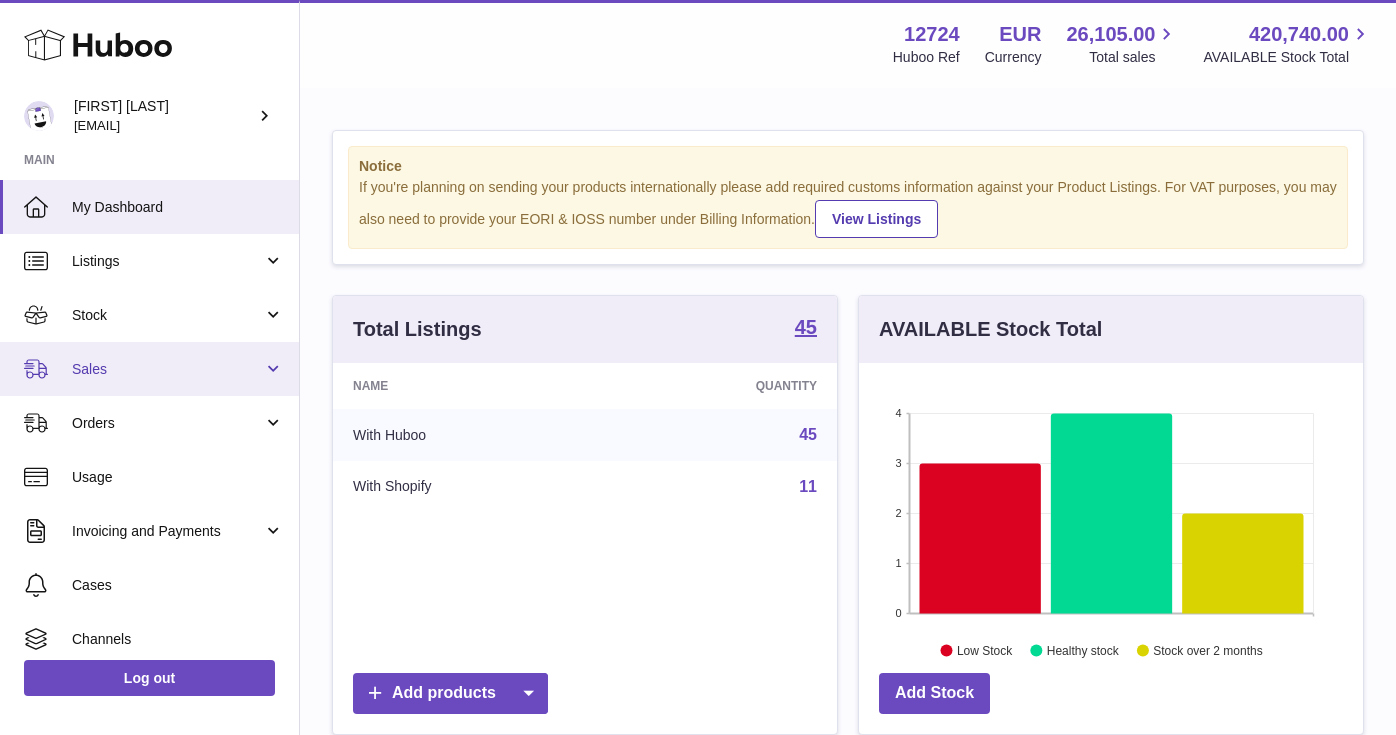 click on "Sales" at bounding box center [167, 369] 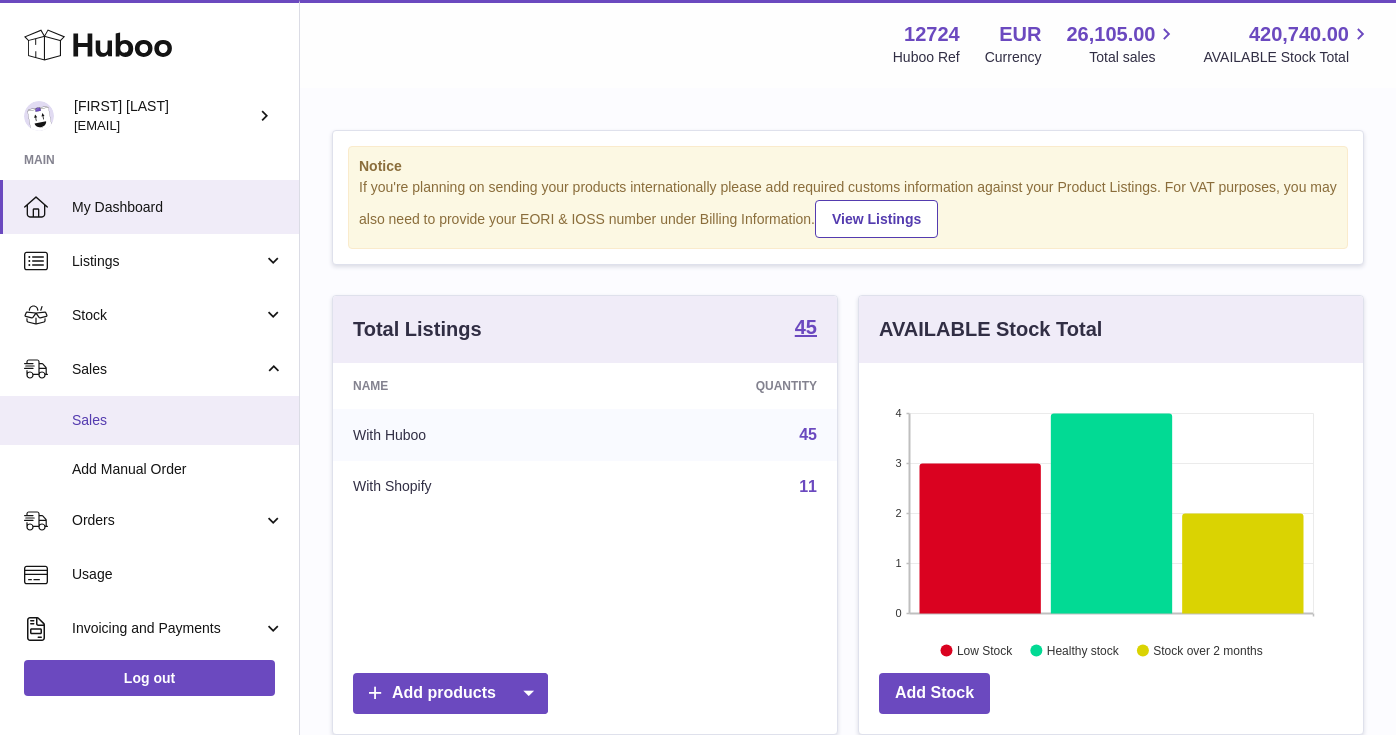 click on "Sales" at bounding box center (178, 420) 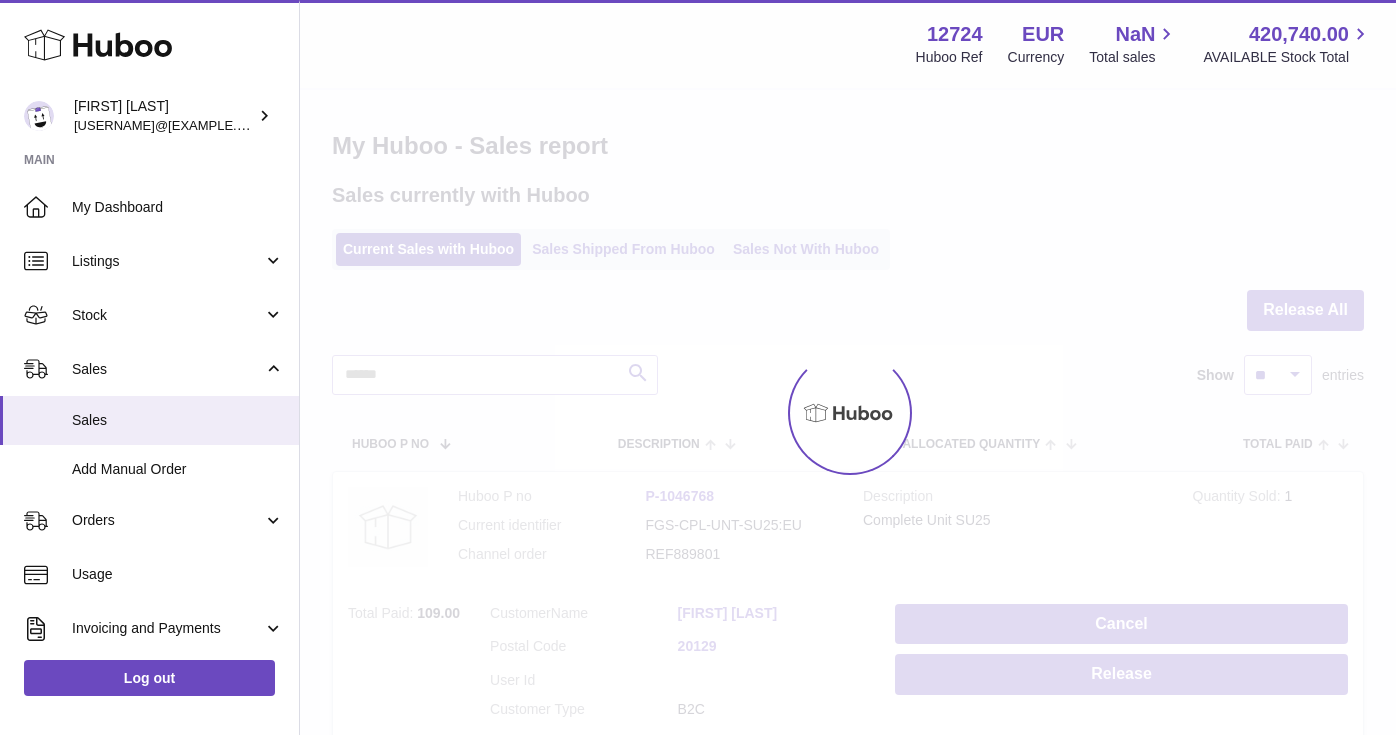 scroll, scrollTop: 0, scrollLeft: 0, axis: both 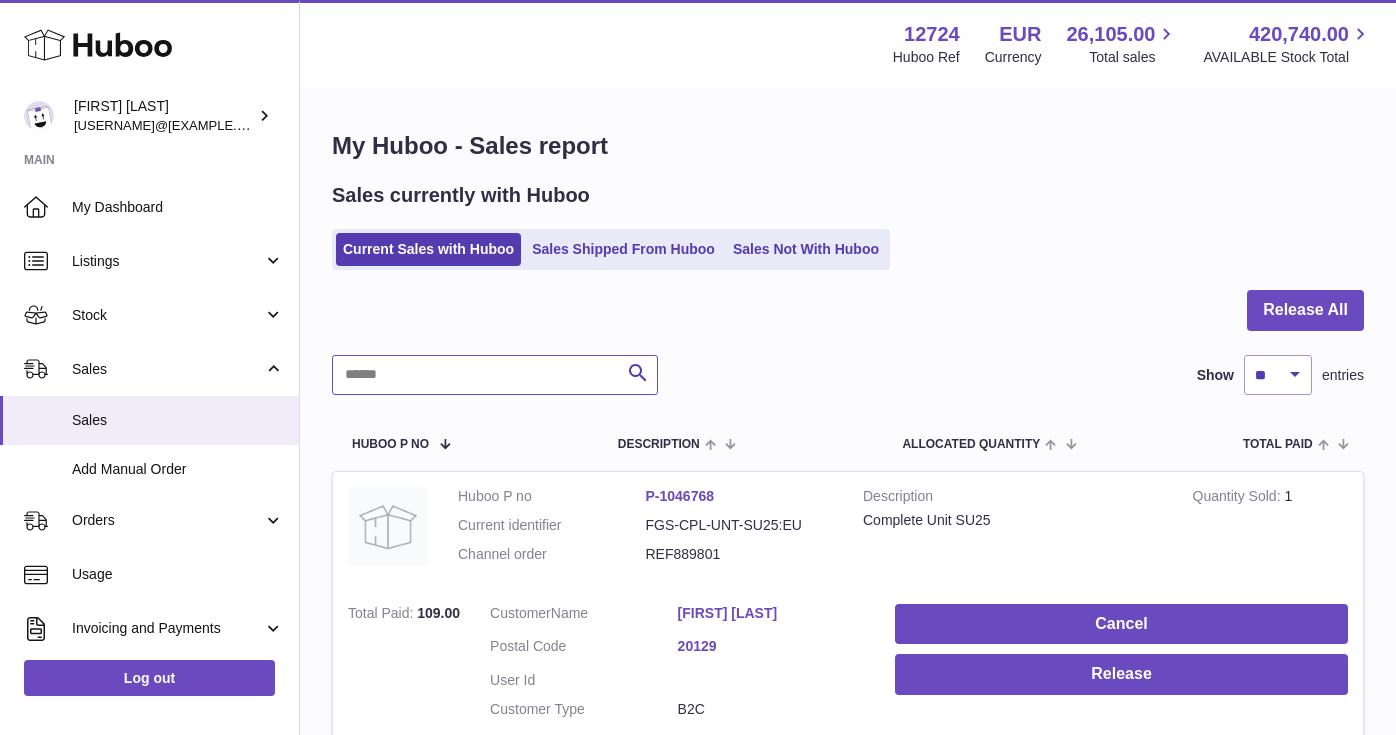 click at bounding box center [495, 375] 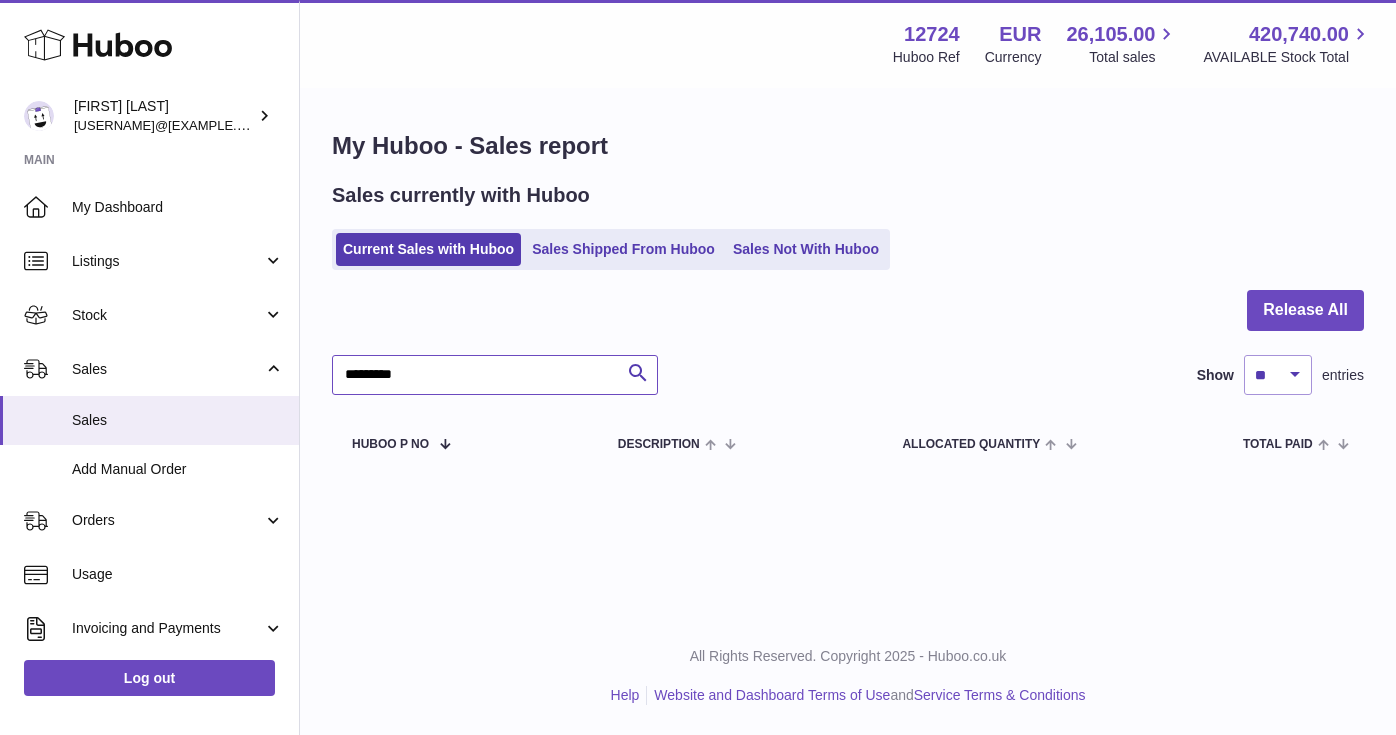 click on "*********" at bounding box center (495, 375) 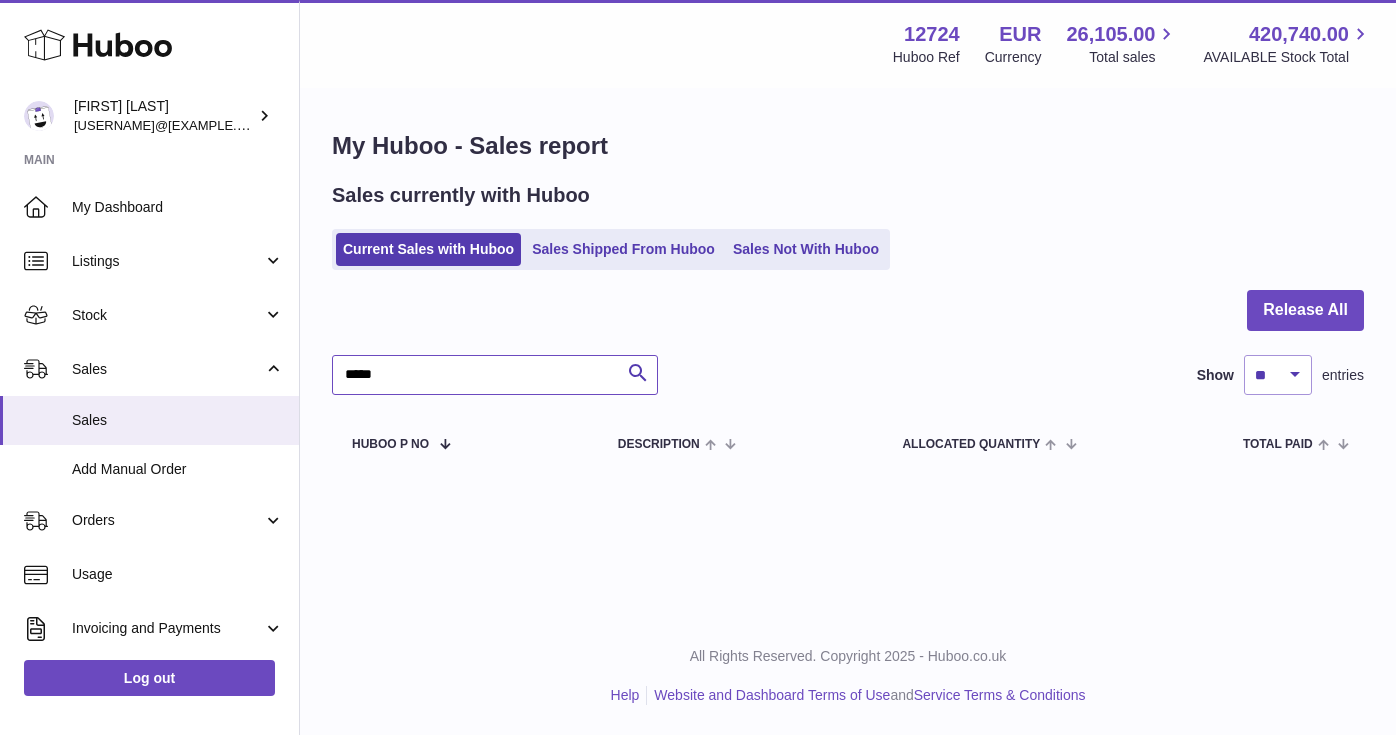 type on "*****" 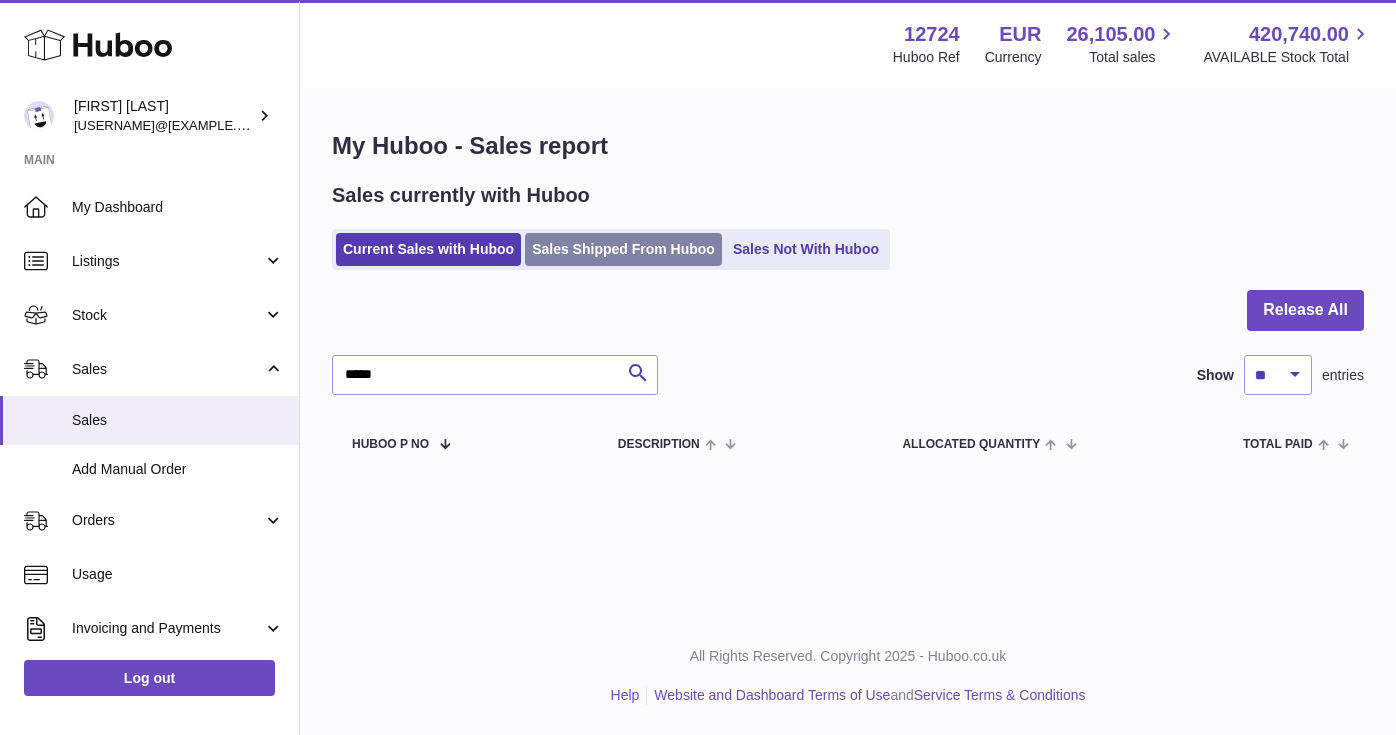 click on "Sales Shipped From Huboo" at bounding box center [623, 249] 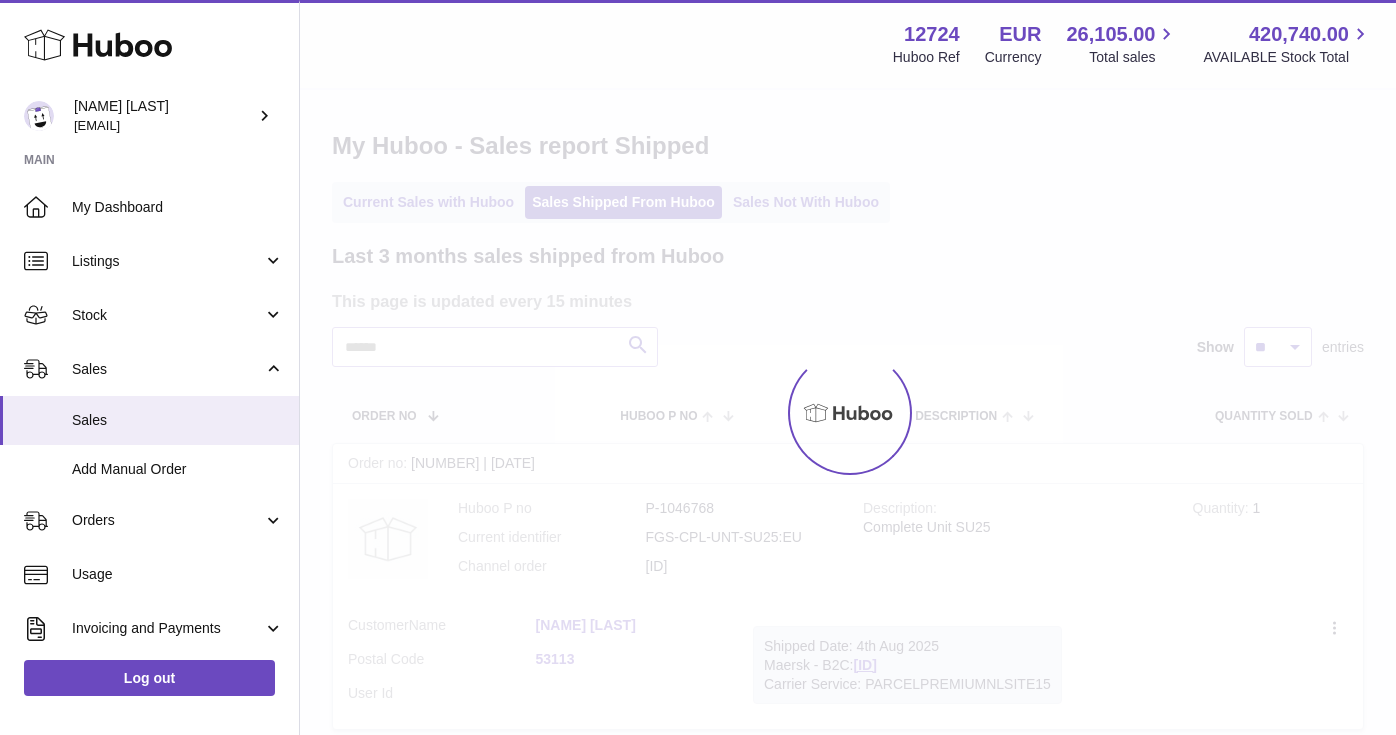 scroll, scrollTop: 0, scrollLeft: 0, axis: both 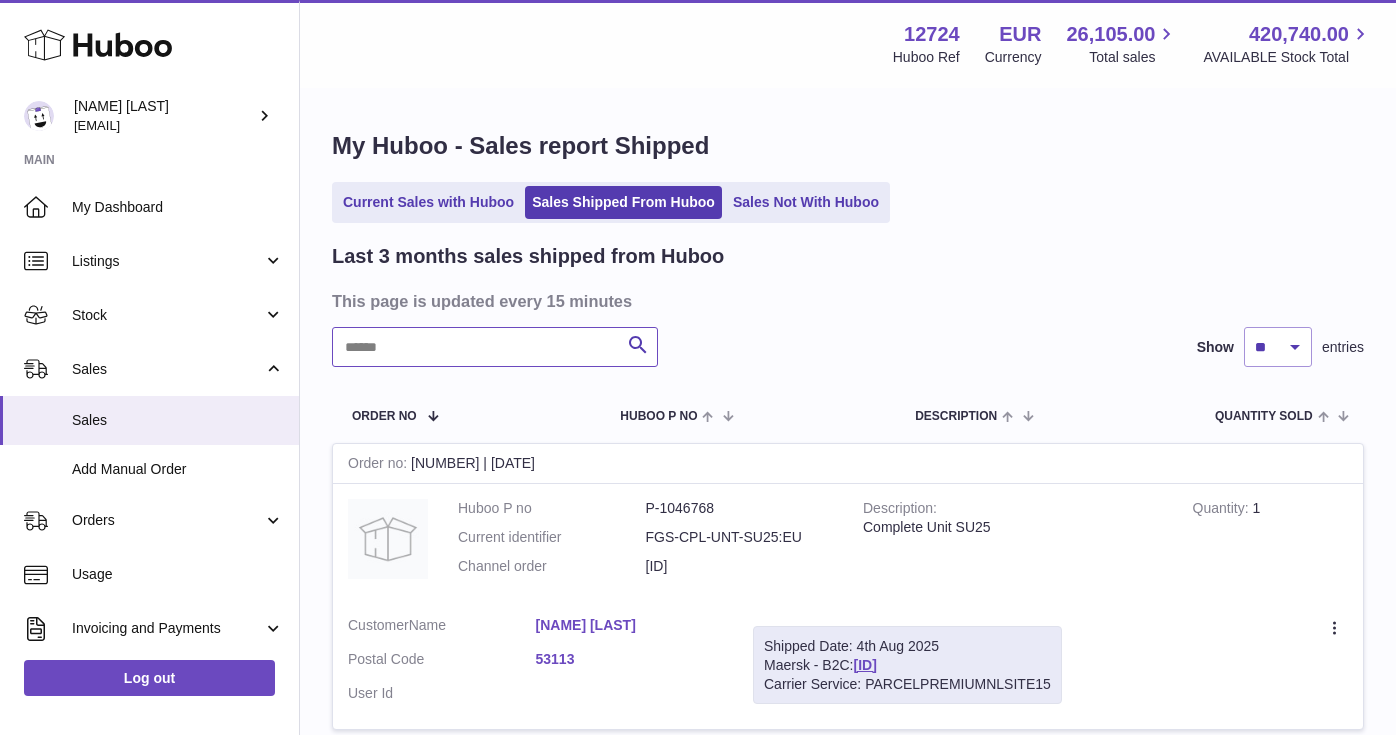 click at bounding box center [495, 347] 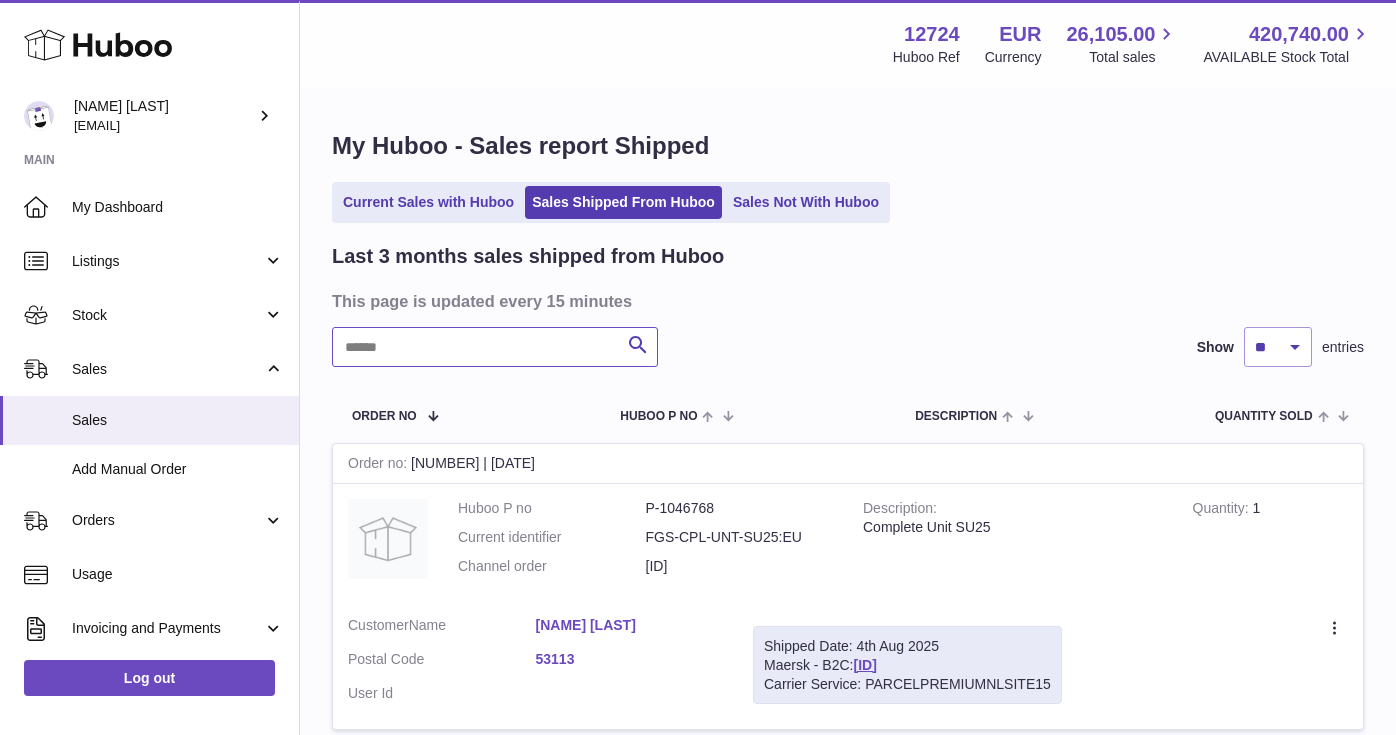paste on "*********" 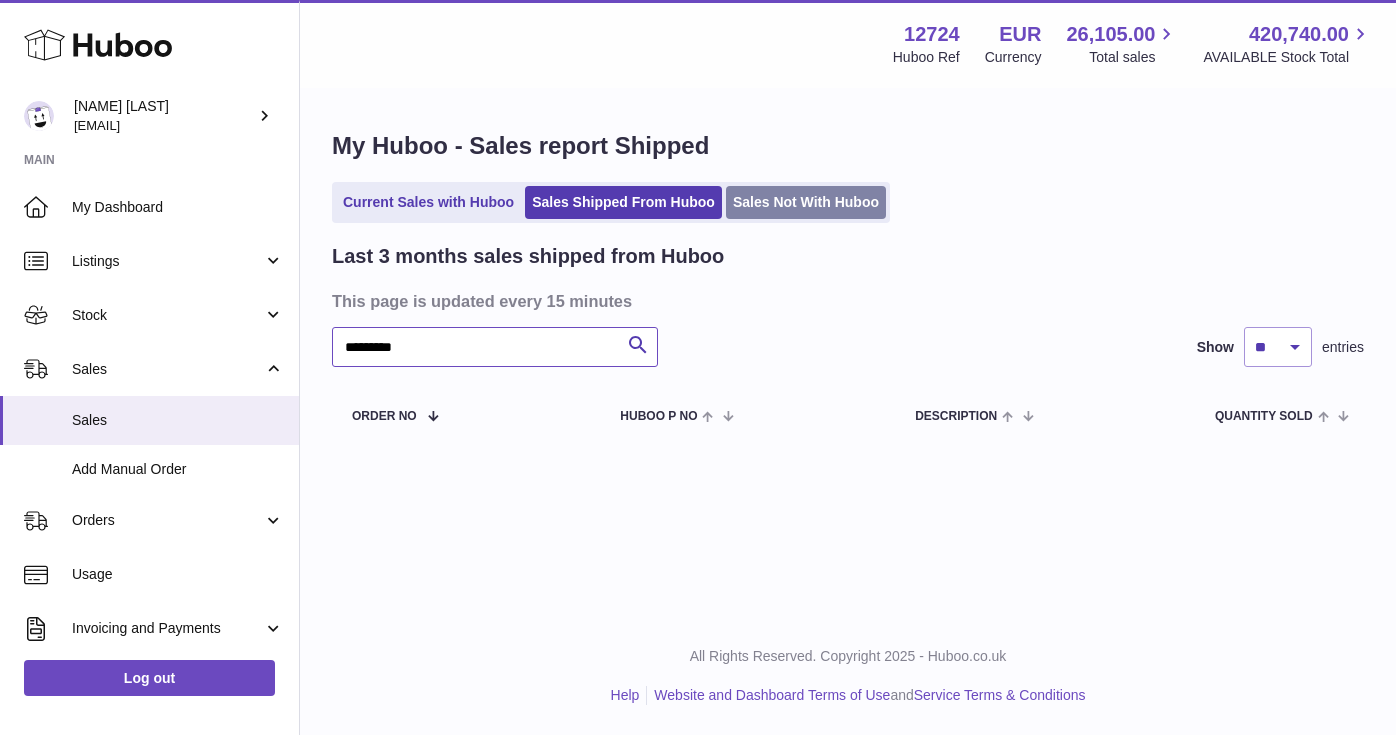 type on "*********" 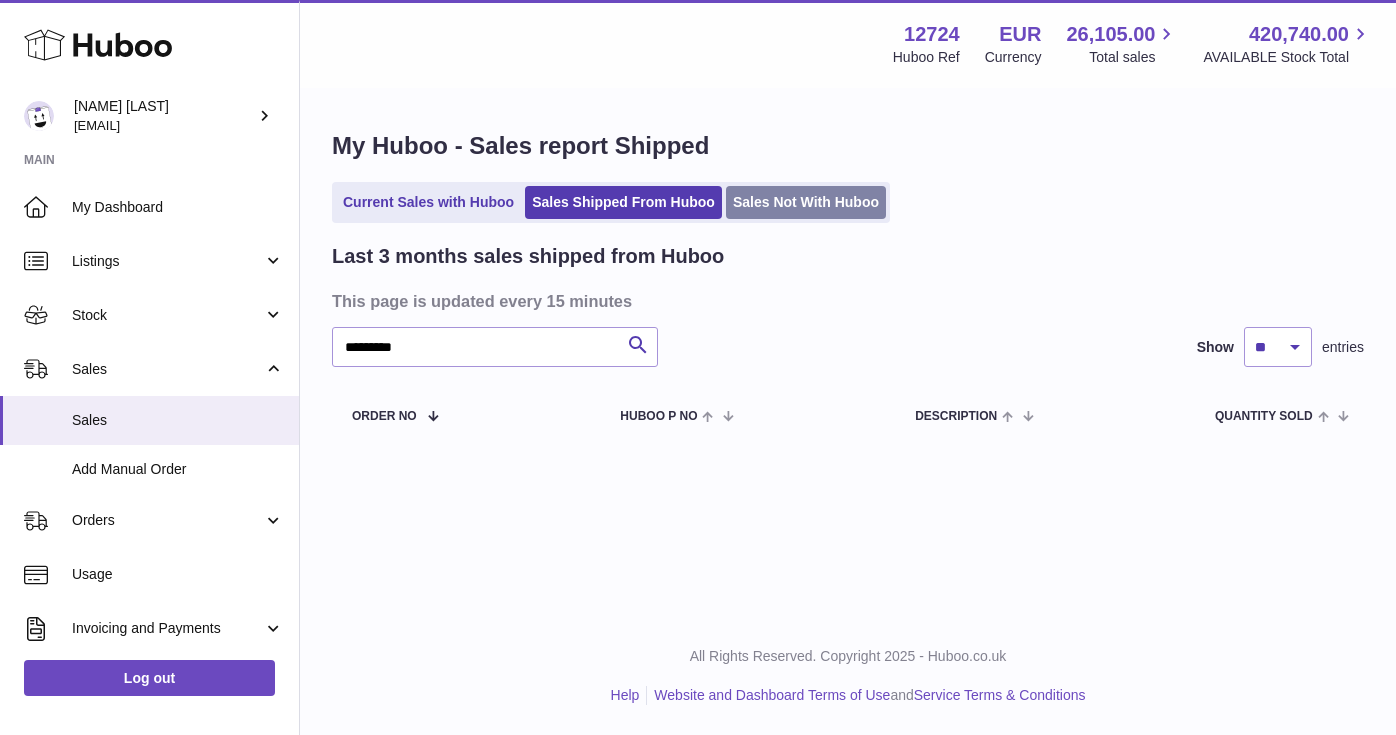 click on "Sales Not With Huboo" at bounding box center (806, 202) 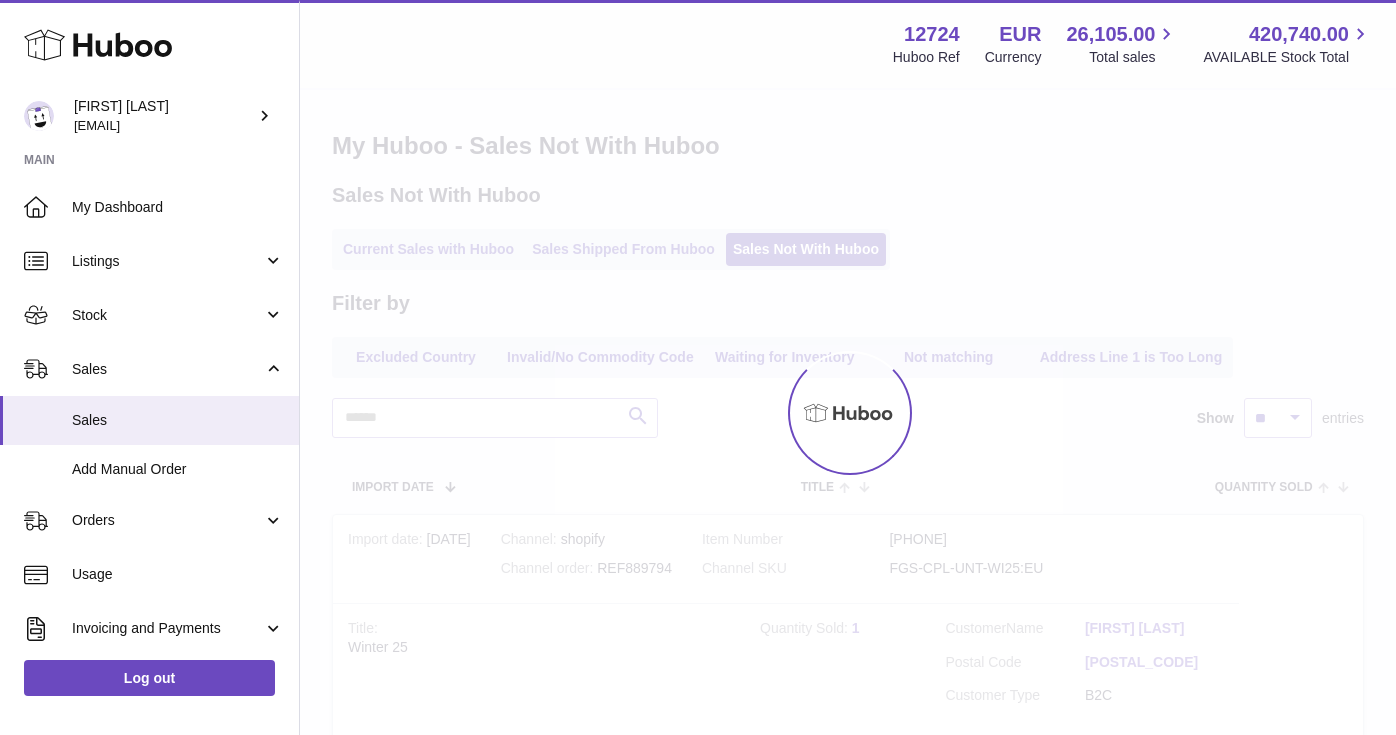 scroll, scrollTop: 0, scrollLeft: 0, axis: both 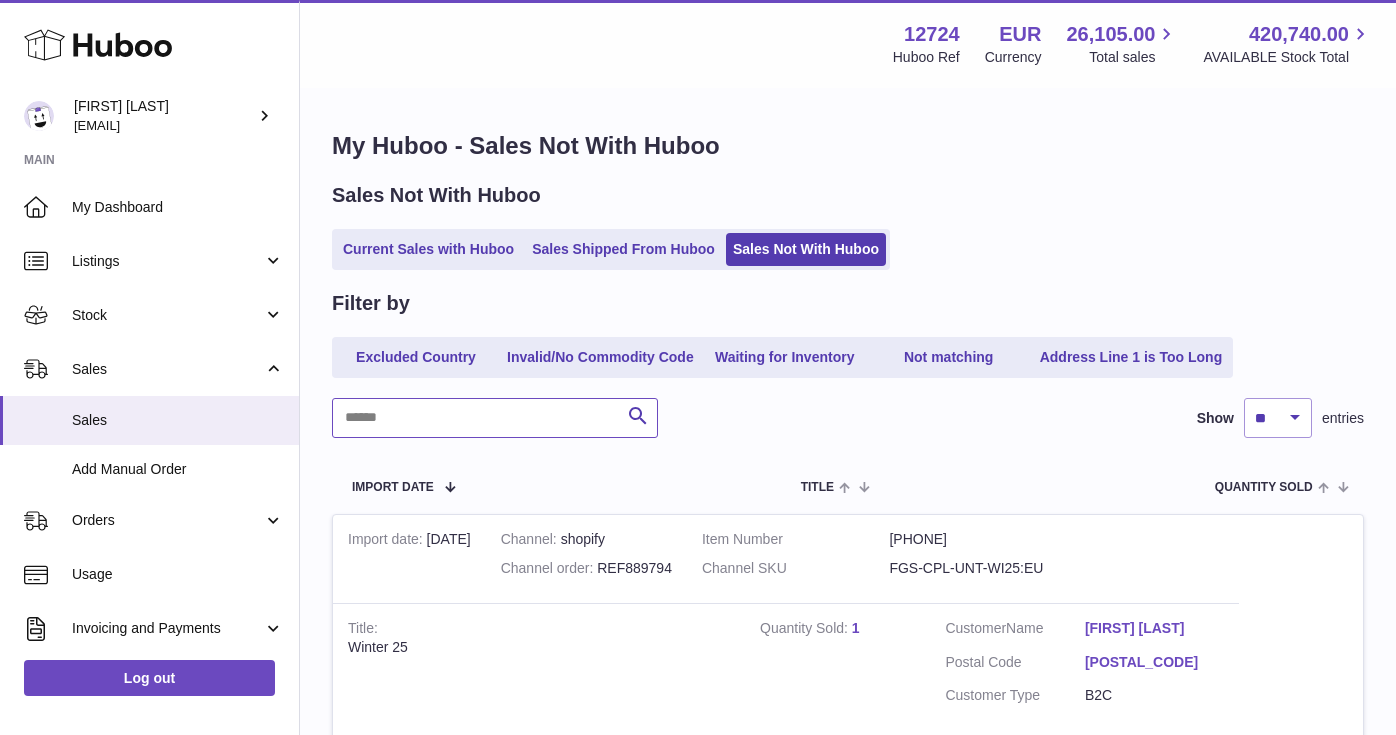 click at bounding box center (495, 418) 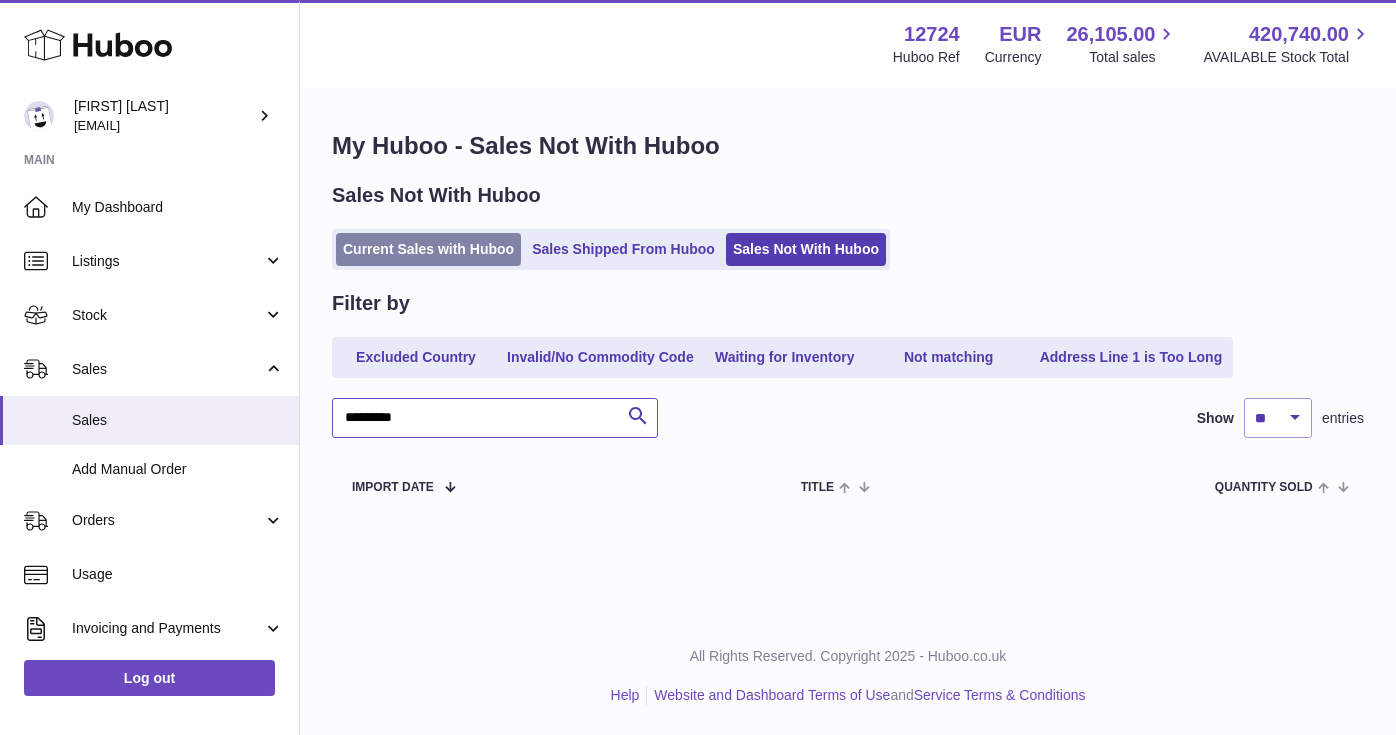 type on "*********" 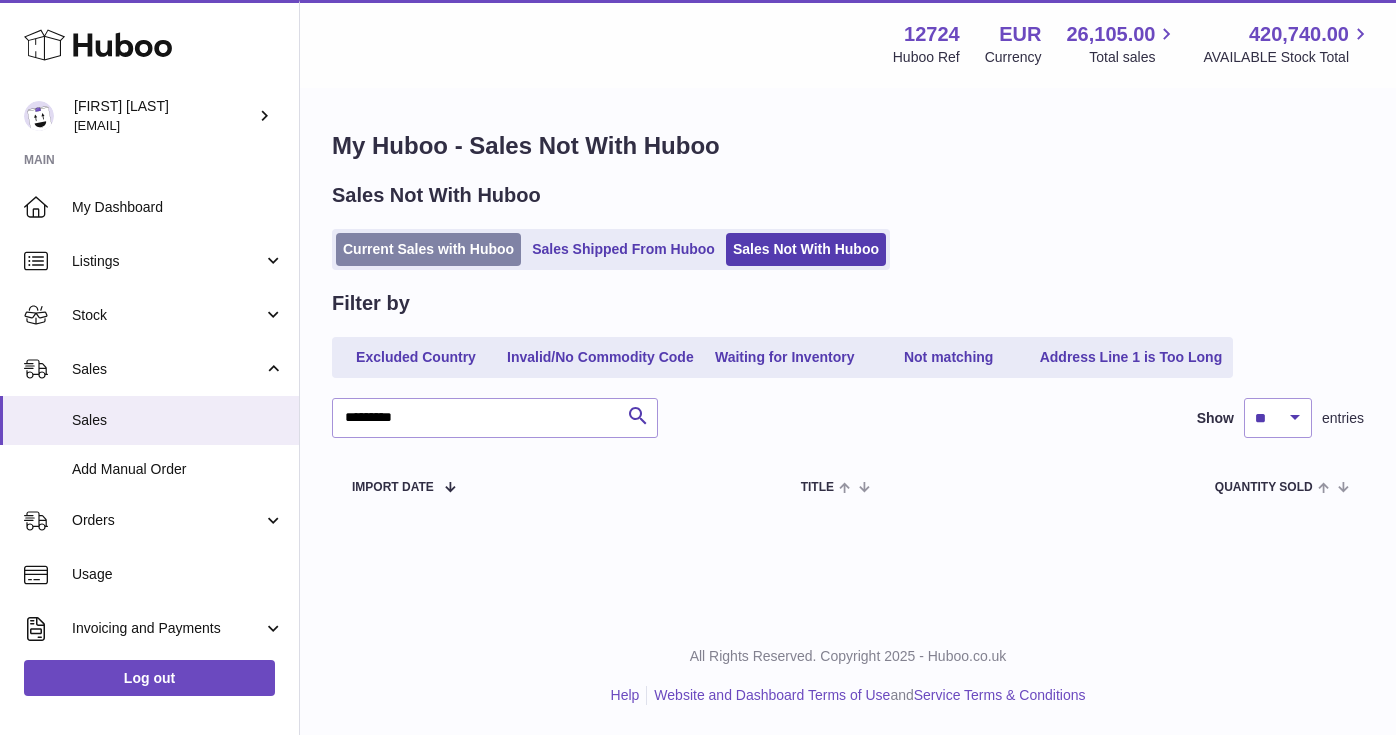 click on "Current Sales with Huboo" at bounding box center [428, 249] 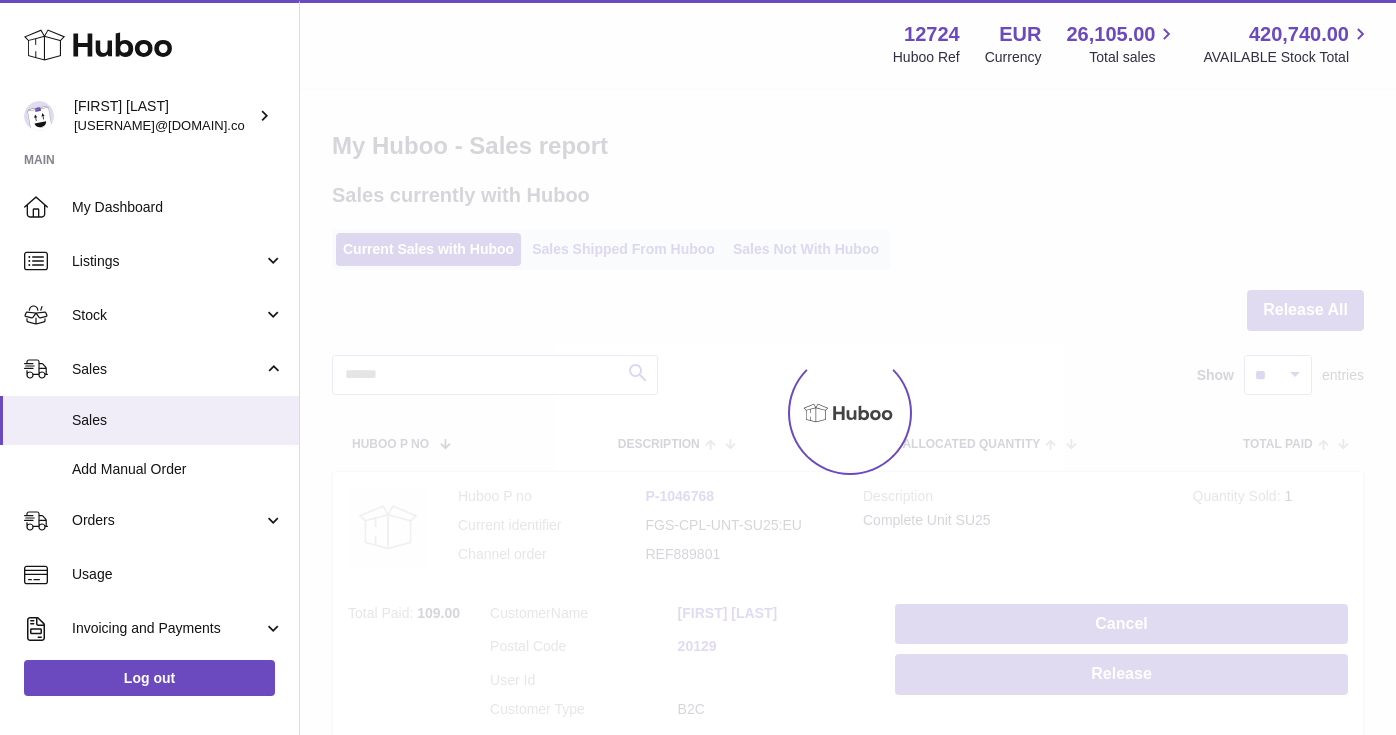 scroll, scrollTop: 0, scrollLeft: 0, axis: both 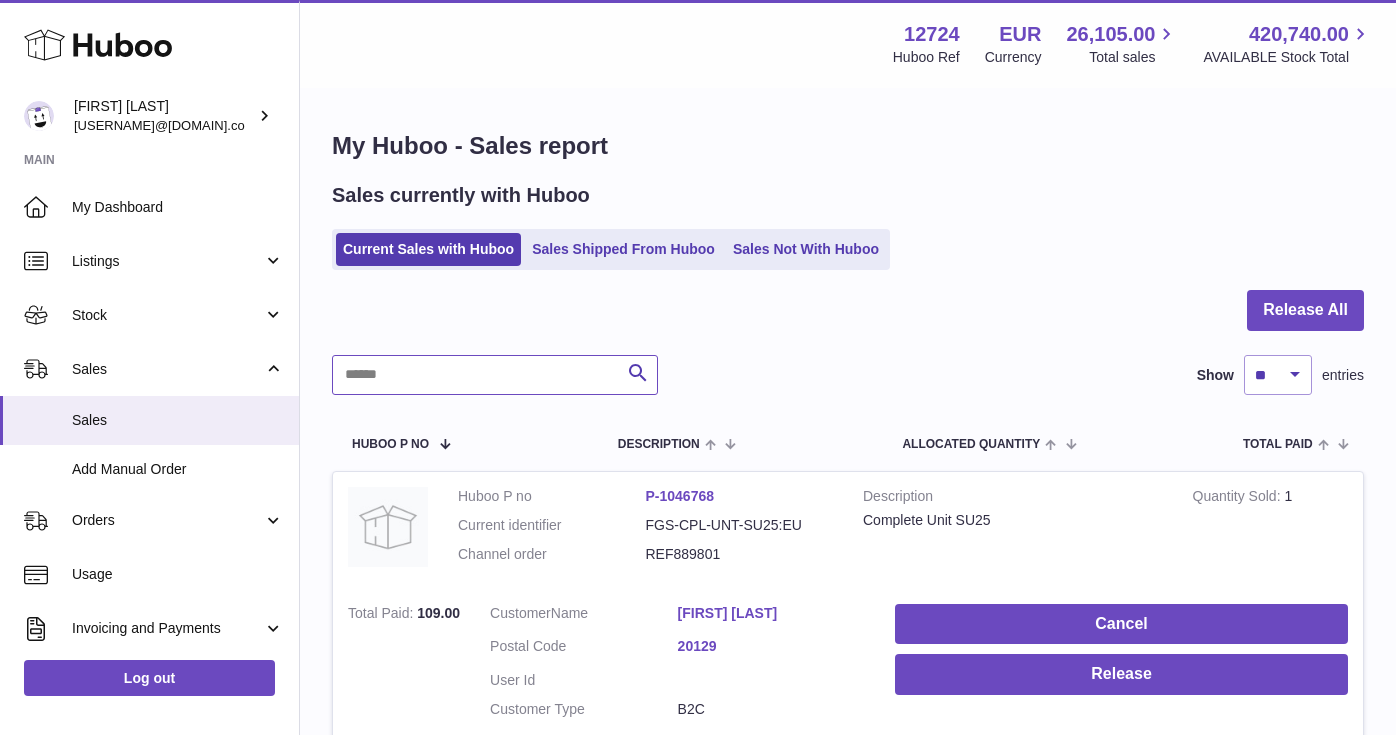 click at bounding box center (495, 375) 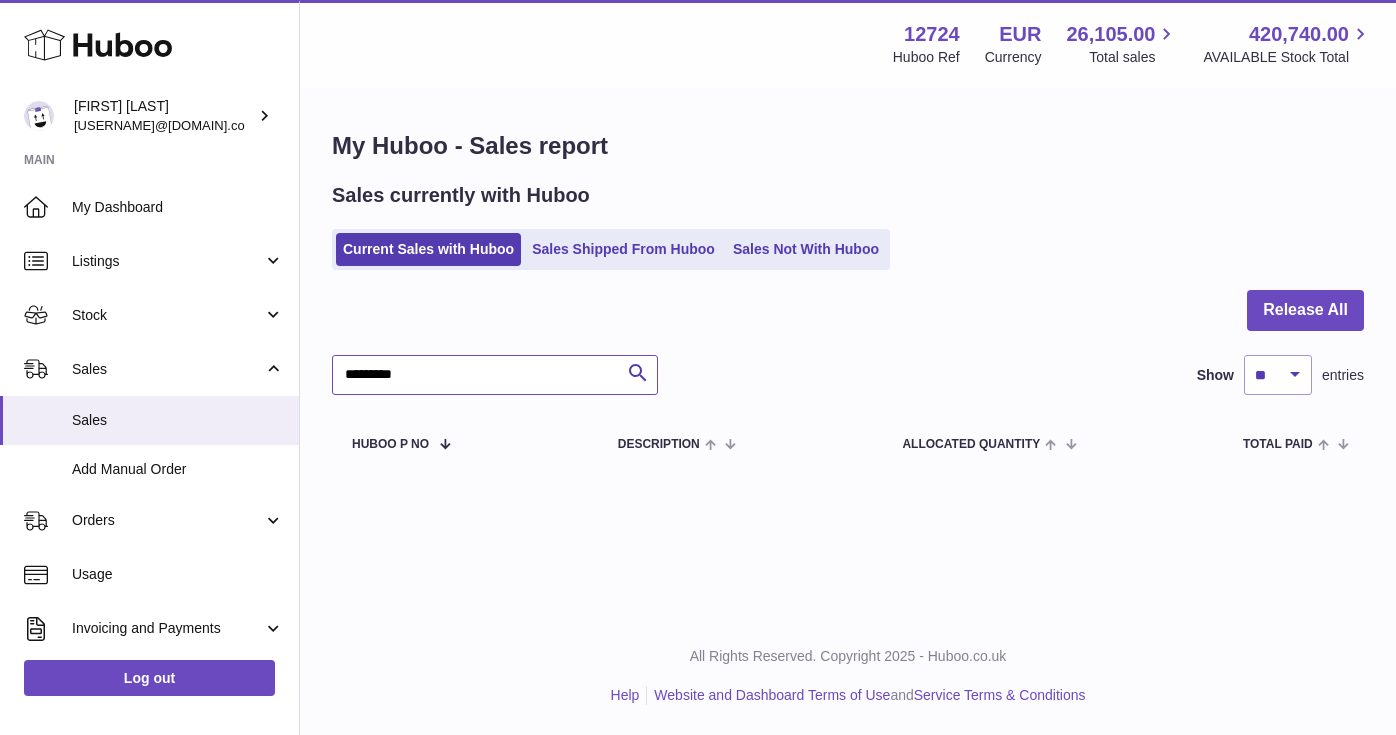 type on "*********" 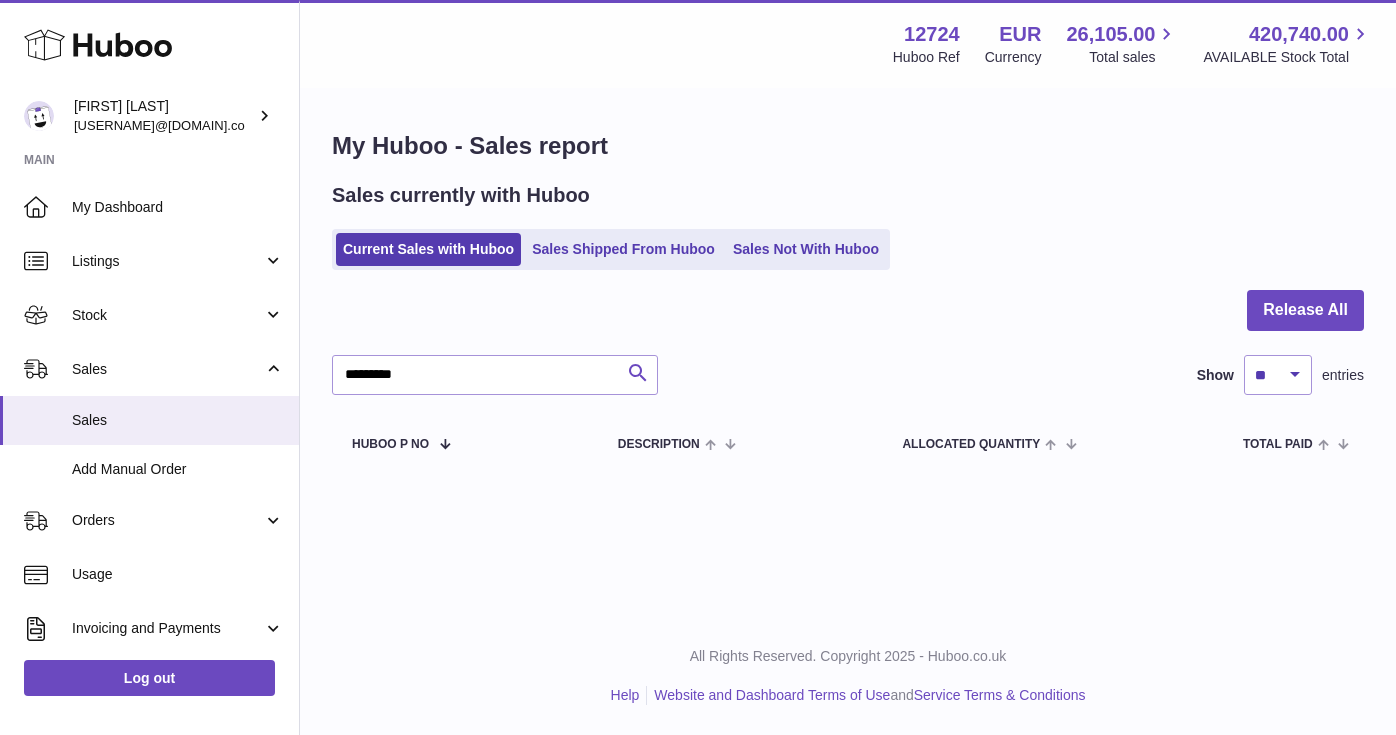 click at bounding box center (638, 373) 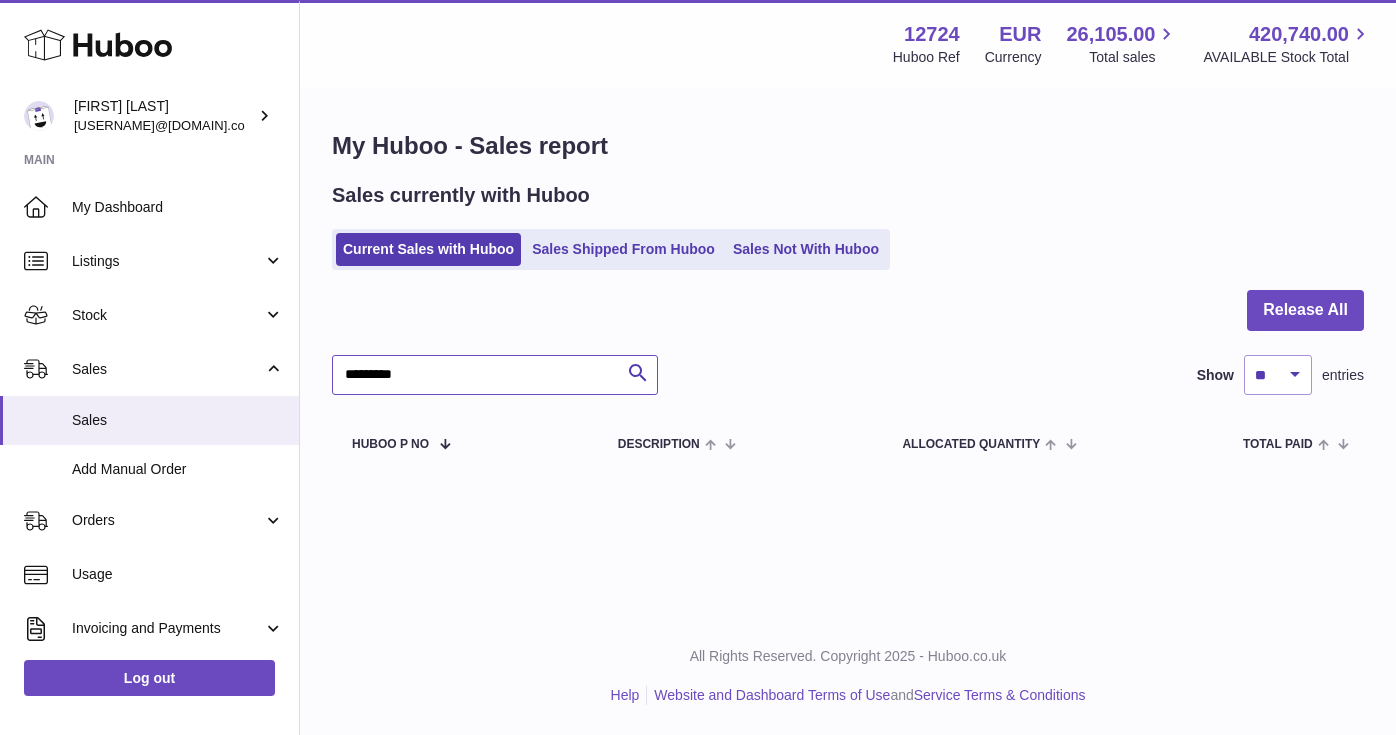click on "*********" at bounding box center [495, 375] 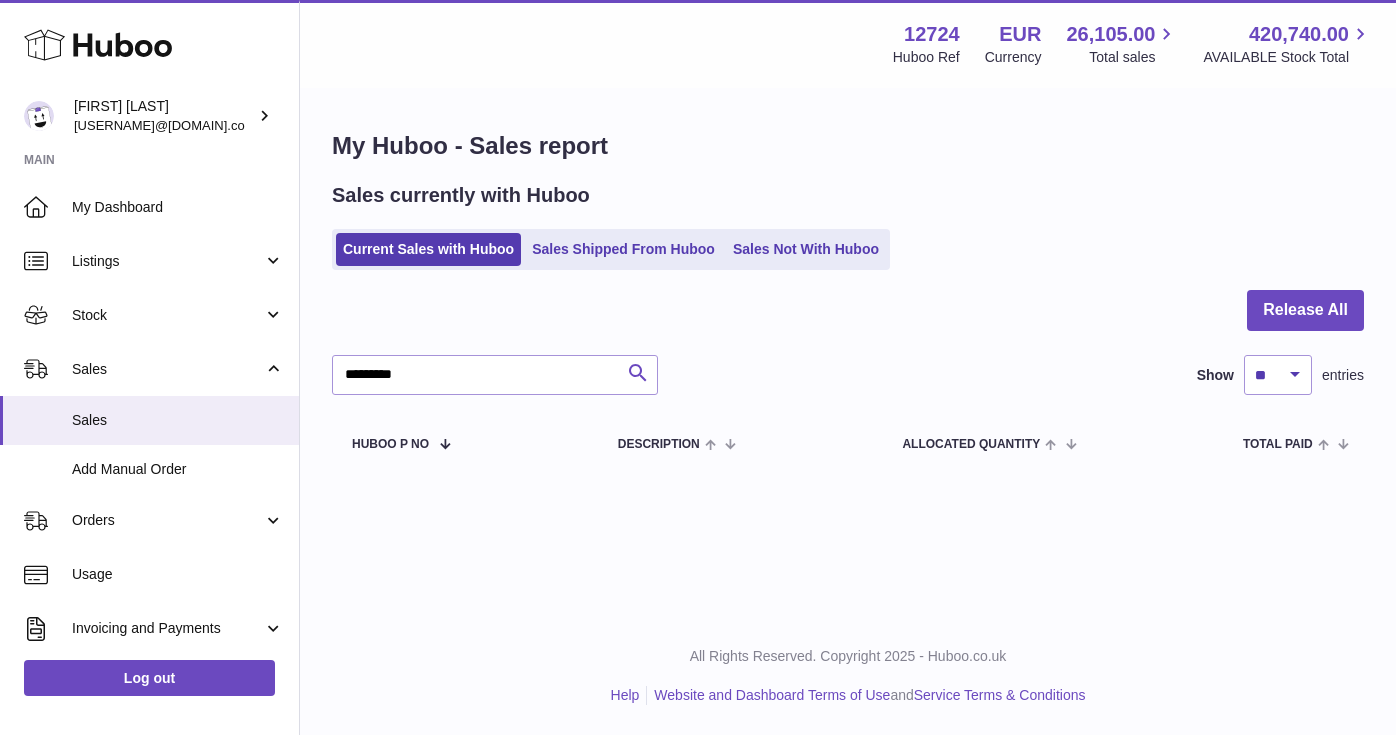 click at bounding box center (638, 373) 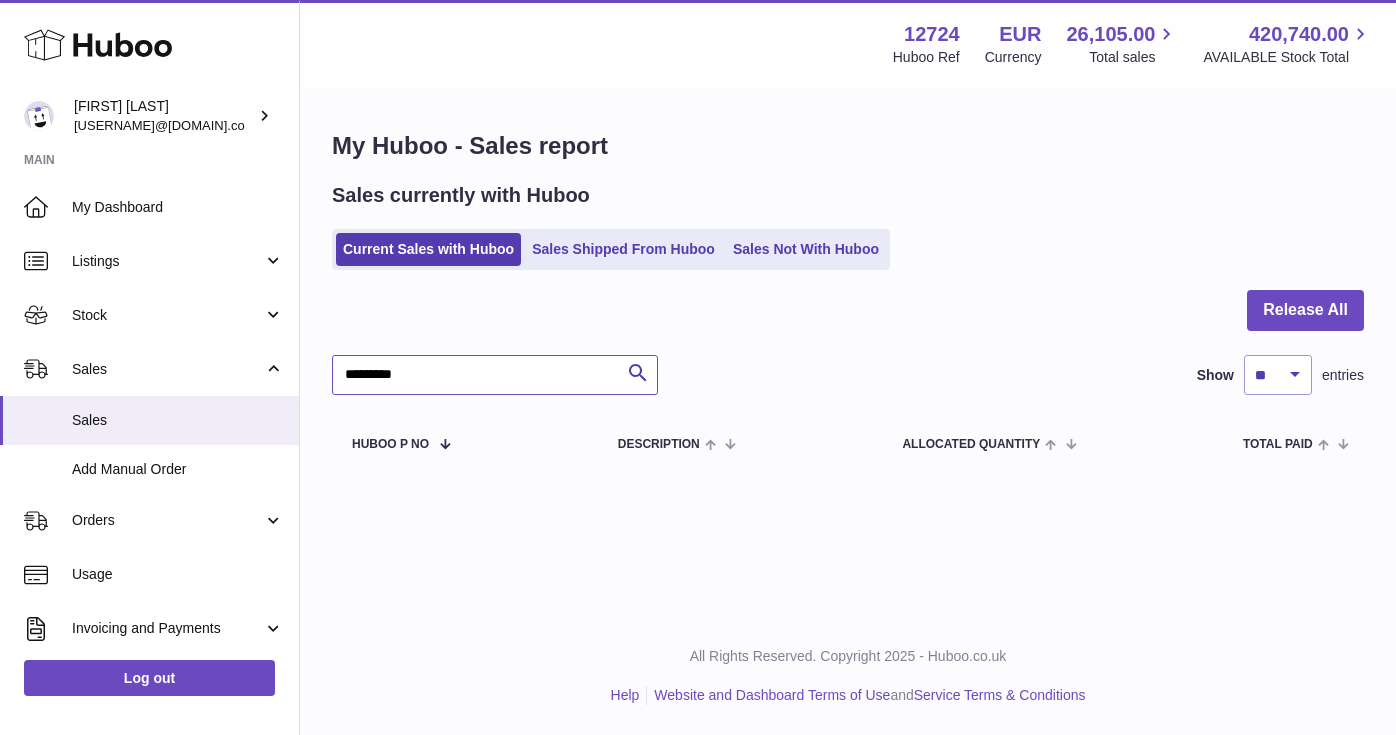 click on "*********" at bounding box center [495, 375] 